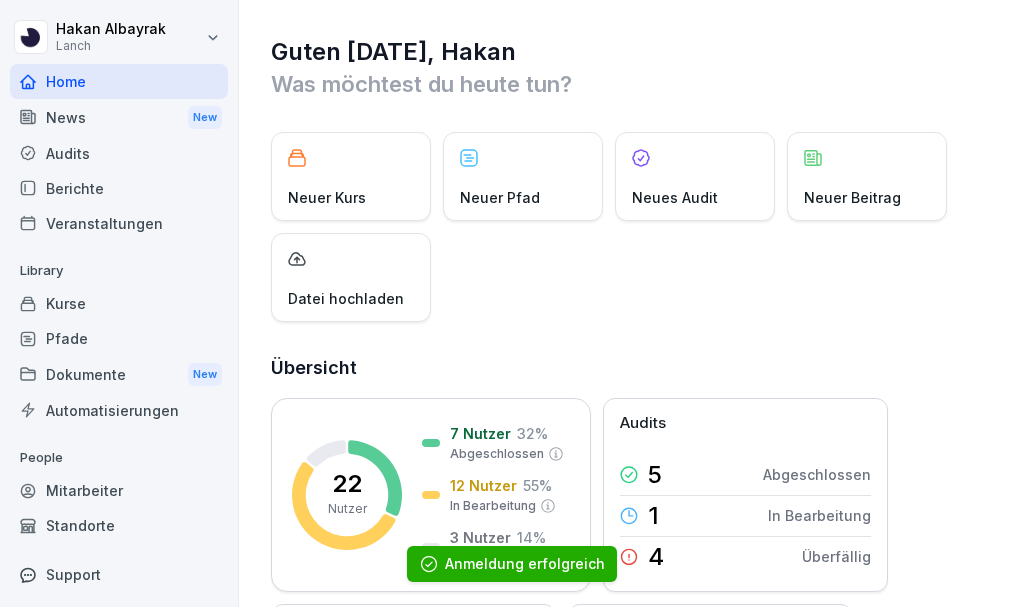 scroll, scrollTop: 0, scrollLeft: 0, axis: both 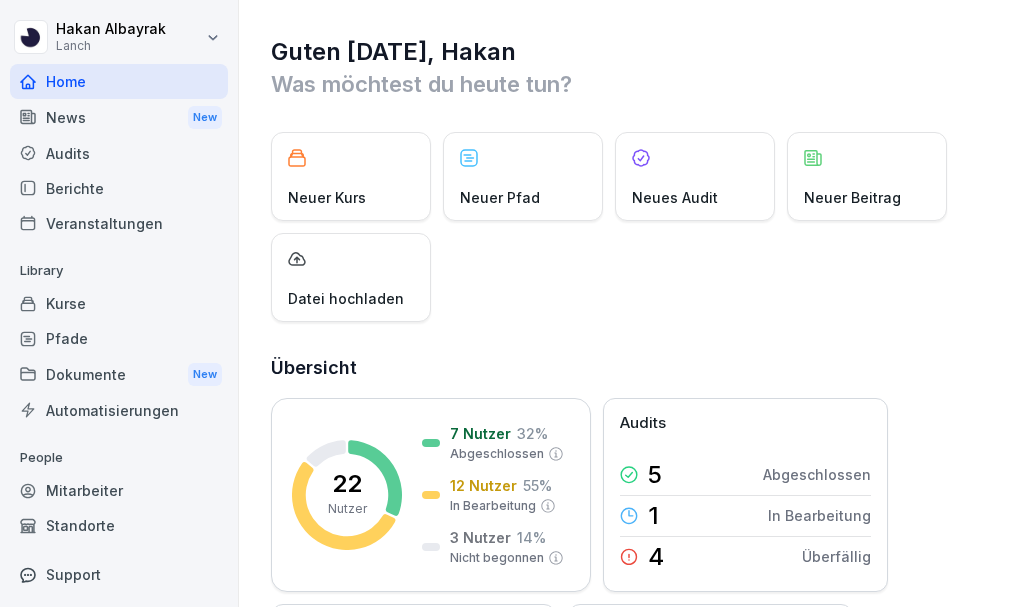 click on "Audits" at bounding box center (119, 153) 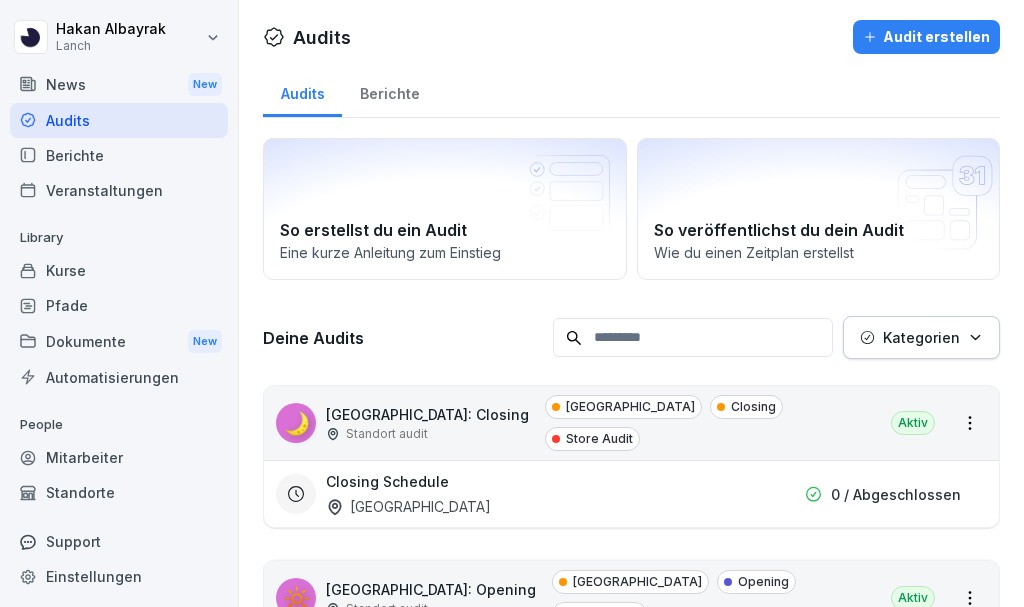 scroll, scrollTop: 36, scrollLeft: 0, axis: vertical 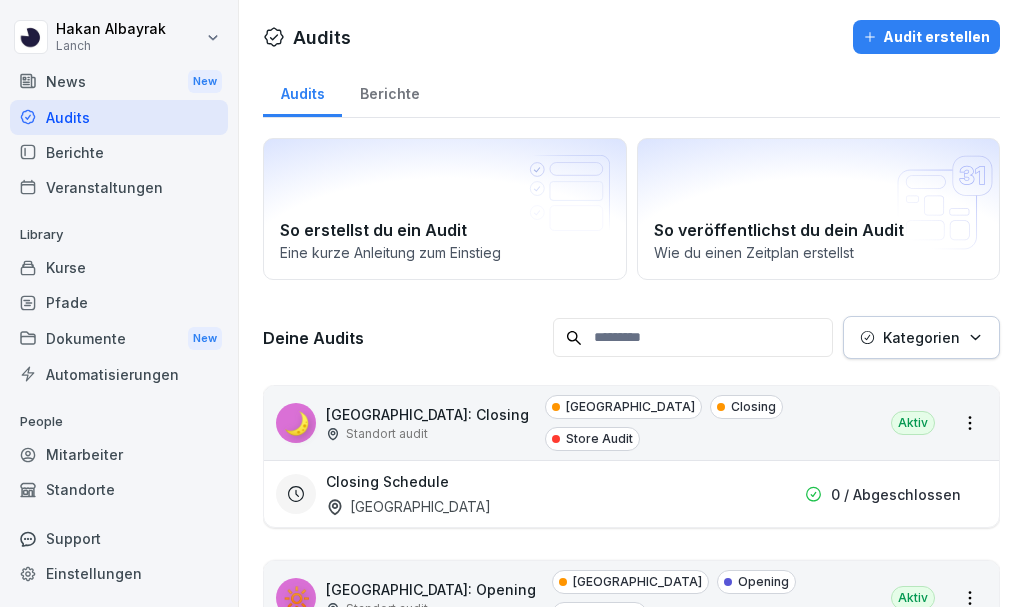 click on "Kurse" at bounding box center (119, 267) 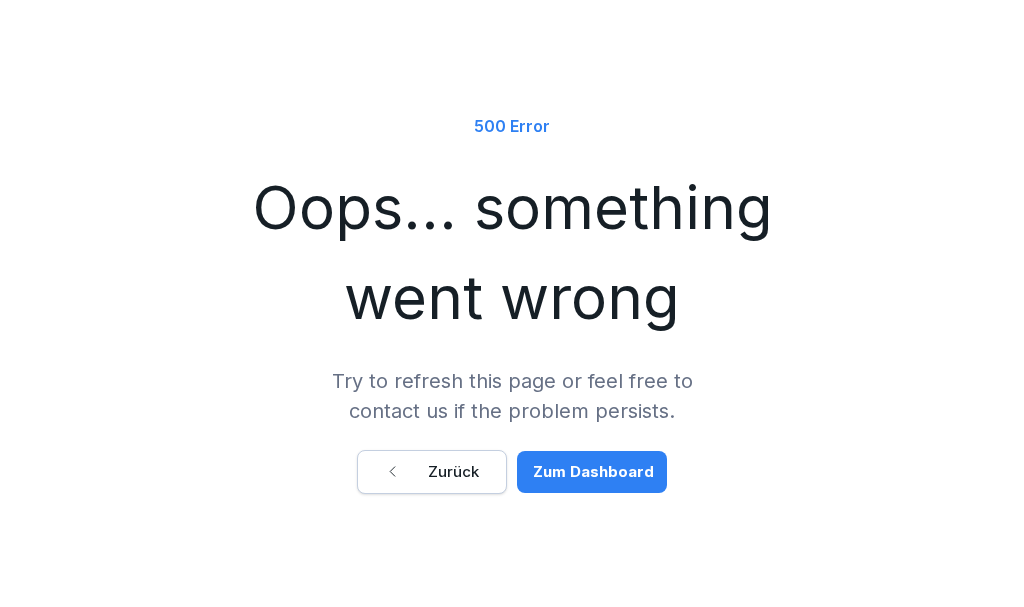 click on "Zum Dashboard" at bounding box center (593, 472) 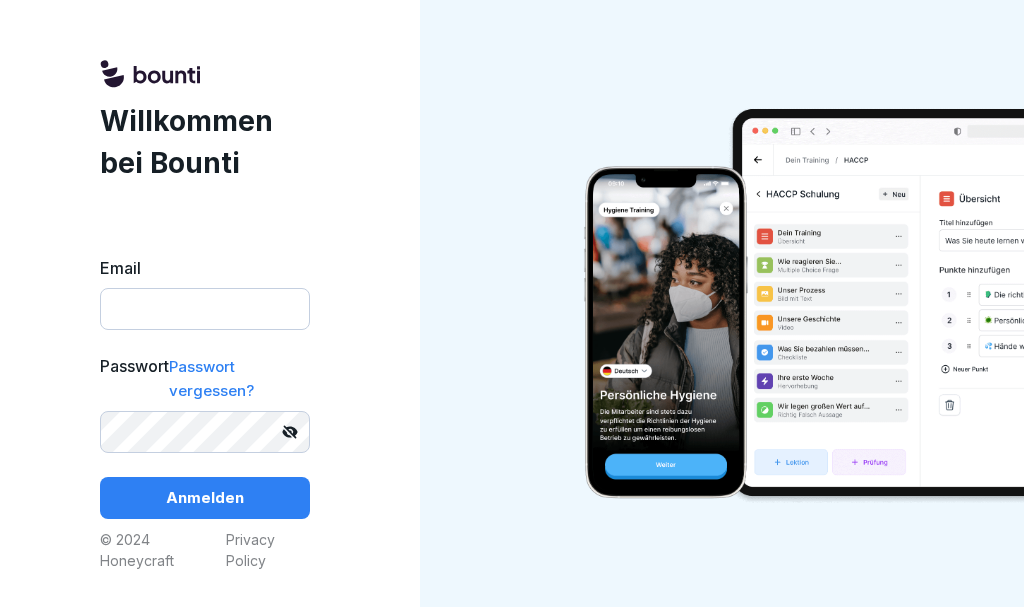 click on "Email" at bounding box center (205, 309) 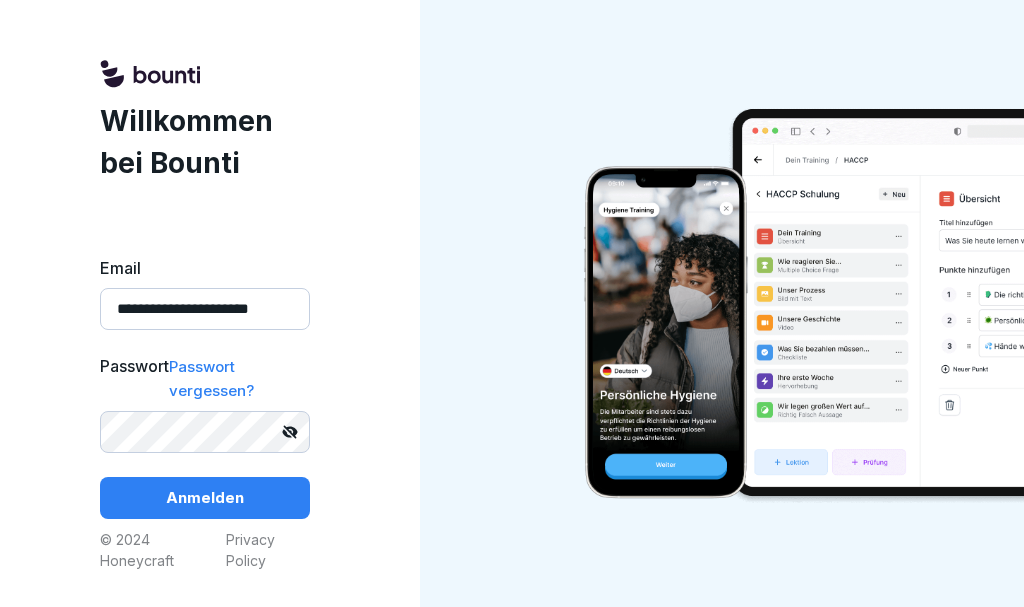 click on "Anmelden" at bounding box center [205, 498] 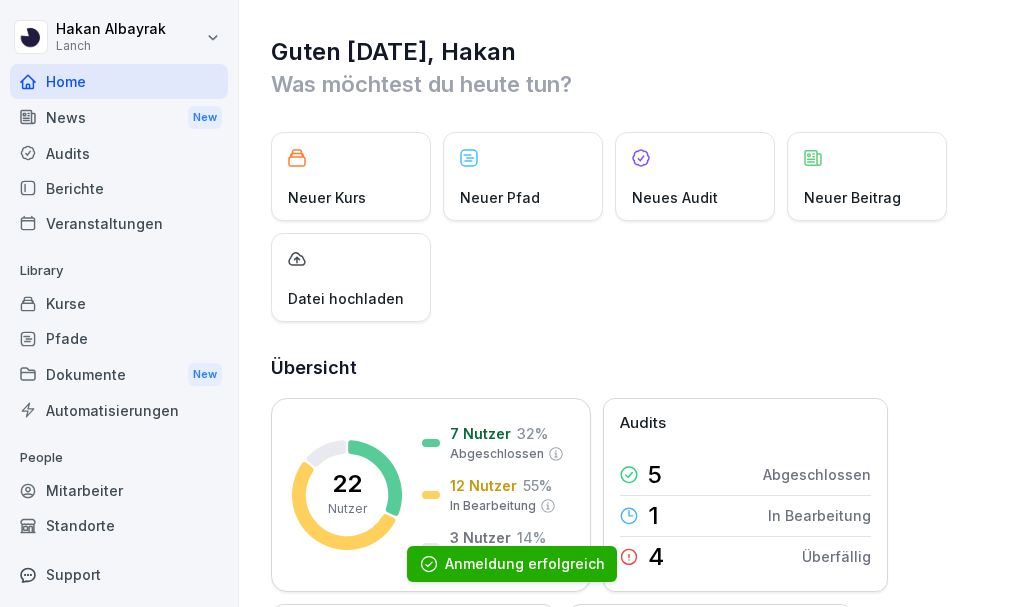 click on "Kurse" at bounding box center [119, 303] 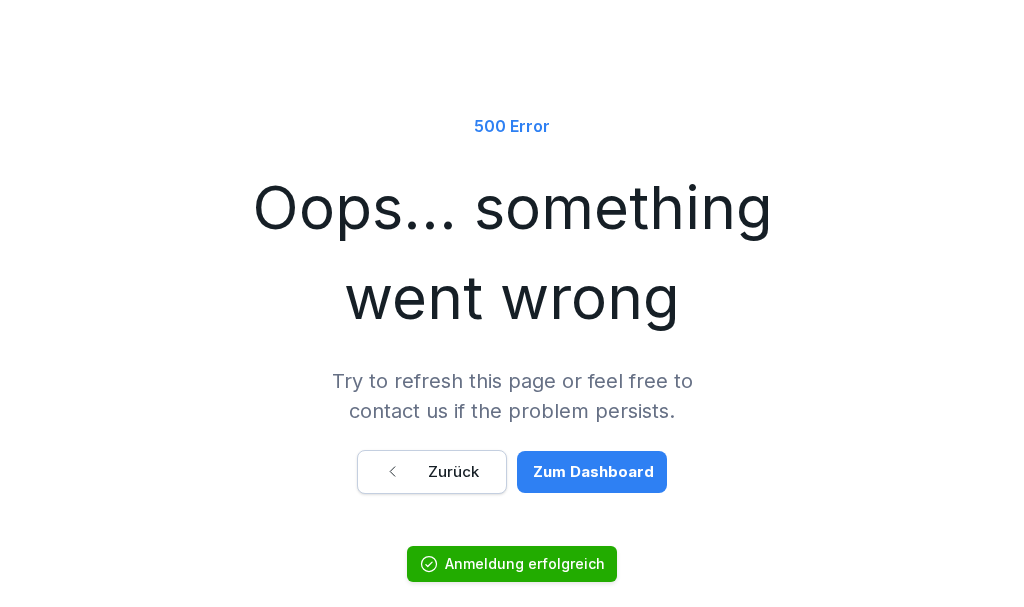 click on "Zurück" at bounding box center [432, 472] 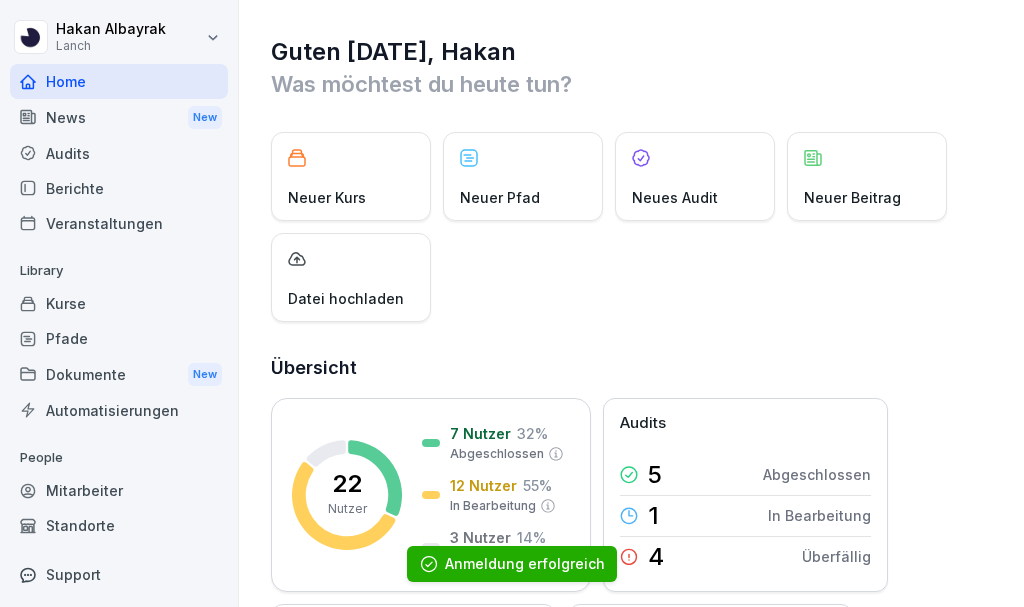 click on "[PERSON_NAME] Lanch Home News New Audits Berichte Veranstaltungen Library Kurse Pfade Dokumente New Automatisierungen People Mitarbeiter Standorte Support Einstellungen Guten [DATE], Hakan Was möchtest du [DATE] tun? Neuer Kurs Neuer Pfad Neues Audit Neuer Beitrag Datei hochladen Übersicht 22 Nutzer 7 Nutzer 32 % Abgeschlossen 12 Nutzer 55 % In Bearbeitung 3 Nutzer 14 % Nicht begonnen Audits 5 Abgeschlossen 1 In Bearbeitung 4 Überfällig Am aktivsten Letzte 30 Tage MG [PERSON_NAME] 310 min. KG Komal Gondhi Komal Gondhi 260 min. SM [PERSON_NAME] 175 min. News Reichweite Letzte 30 Tage 23 Gelesen 2 Ungelesen 22 Mitarbeitende nutzen jetzt Bounti Zuletzt bearbeitet Keine Aktivität Hier findest du deine zuletzt bearbeiteten Inhalte Aktivitäten Mehr anzeigen [DATE] [PERSON_NAME] hat einen Kurs begonnen Willkommen bei Loco Chicken! 🍗 vor 30 Minuten [PERSON_NAME] hat einen Kurs bewertet Intro Kurs vor 31 Minuten [PERSON_NAME] hat einen Kurs abgeschlossen Intro Kurs vor 31 Minuten [PERSON_NAME] 🔆" at bounding box center [512, 303] 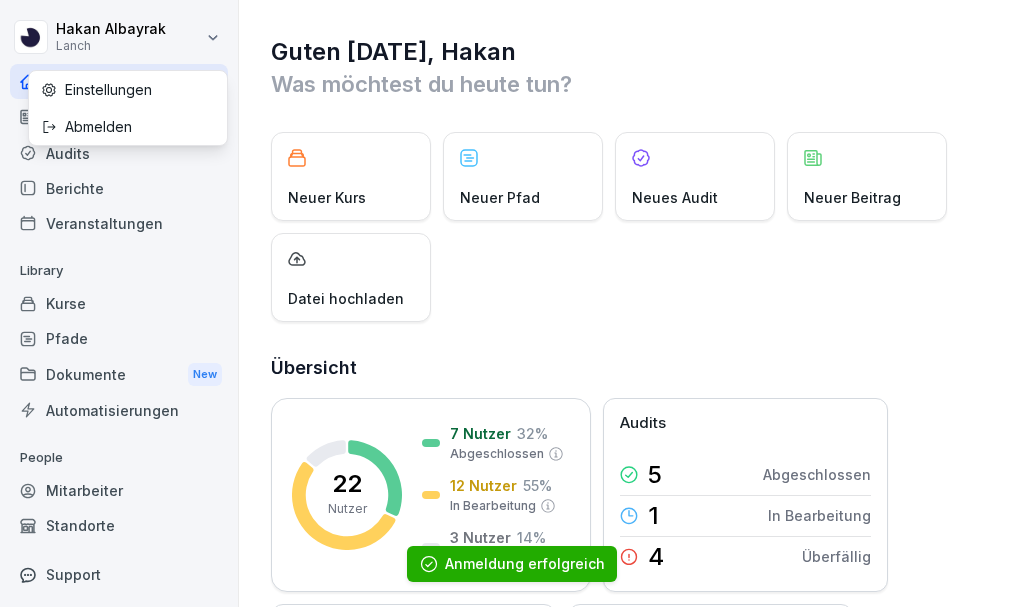 click on "[PERSON_NAME] Lanch Home News New Audits Berichte Veranstaltungen Library Kurse Pfade Dokumente New Automatisierungen People Mitarbeiter Standorte Support Einstellungen Guten [DATE], Hakan Was möchtest du [DATE] tun? Neuer Kurs Neuer Pfad Neues Audit Neuer Beitrag Datei hochladen Übersicht 22 Nutzer 7 Nutzer 32 % Abgeschlossen 12 Nutzer 55 % In Bearbeitung 3 Nutzer 14 % Nicht begonnen Audits 5 Abgeschlossen 1 In Bearbeitung 4 Überfällig Am aktivsten Letzte 30 Tage MG [PERSON_NAME] 310 min. KG Komal Gondhi Komal Gondhi 260 min. SM [PERSON_NAME] 175 min. News Reichweite Letzte 30 Tage 23 Gelesen 2 Ungelesen 22 Mitarbeitende nutzen jetzt Bounti Zuletzt bearbeitet Keine Aktivität Hier findest du deine zuletzt bearbeiteten Inhalte Aktivitäten Mehr anzeigen [DATE] [PERSON_NAME] hat einen Kurs begonnen Willkommen bei Loco Chicken! 🍗 vor 30 Minuten [PERSON_NAME] hat einen Kurs bewertet Intro Kurs vor 31 Minuten [PERSON_NAME] hat einen Kurs abgeschlossen Intro Kurs vor 31 Minuten [PERSON_NAME] 🔆" at bounding box center (512, 303) 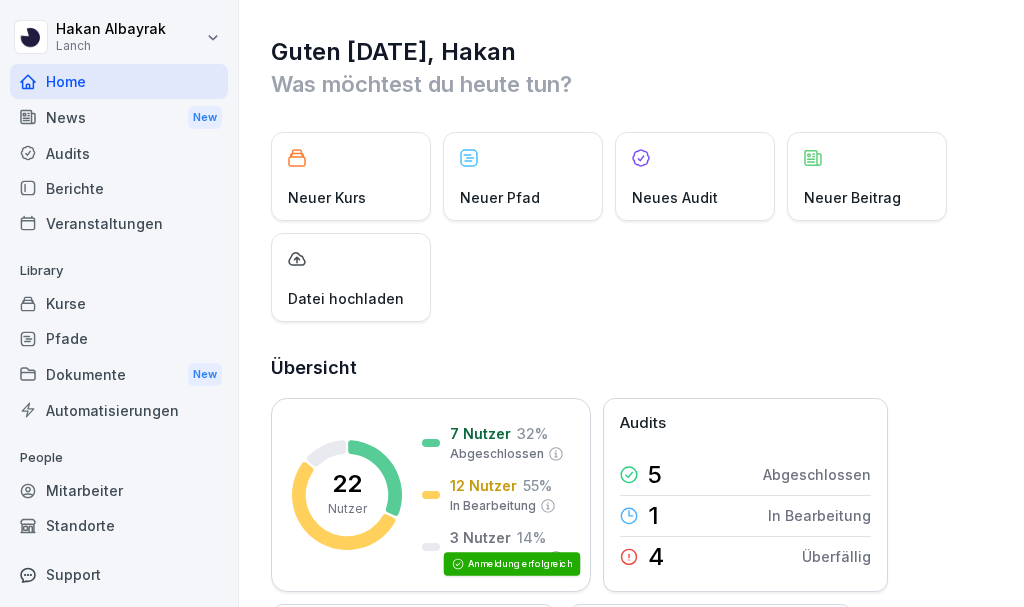 click on "Audits" at bounding box center [119, 153] 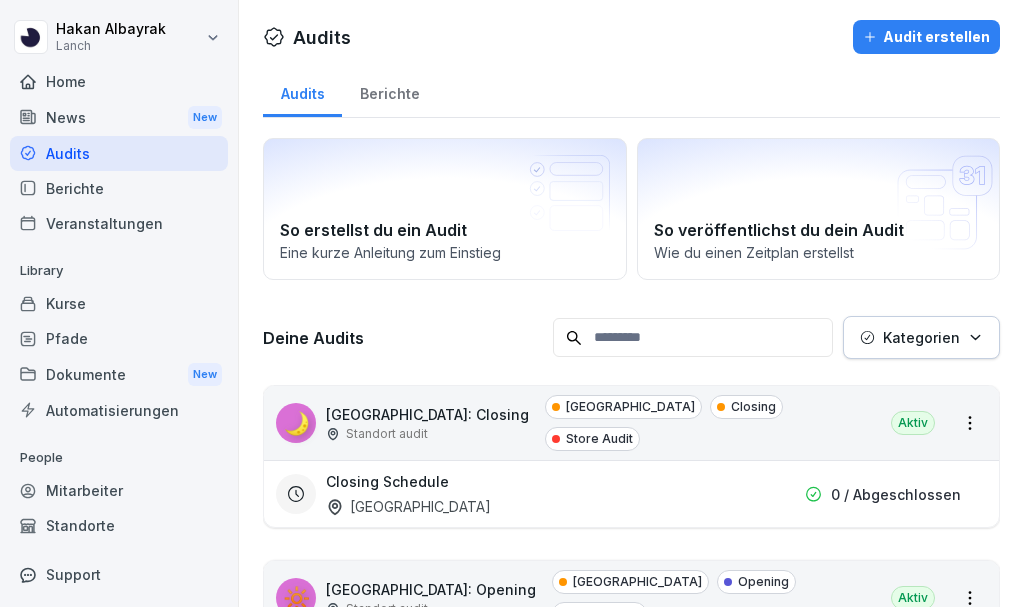 click on "Kurse" at bounding box center [119, 303] 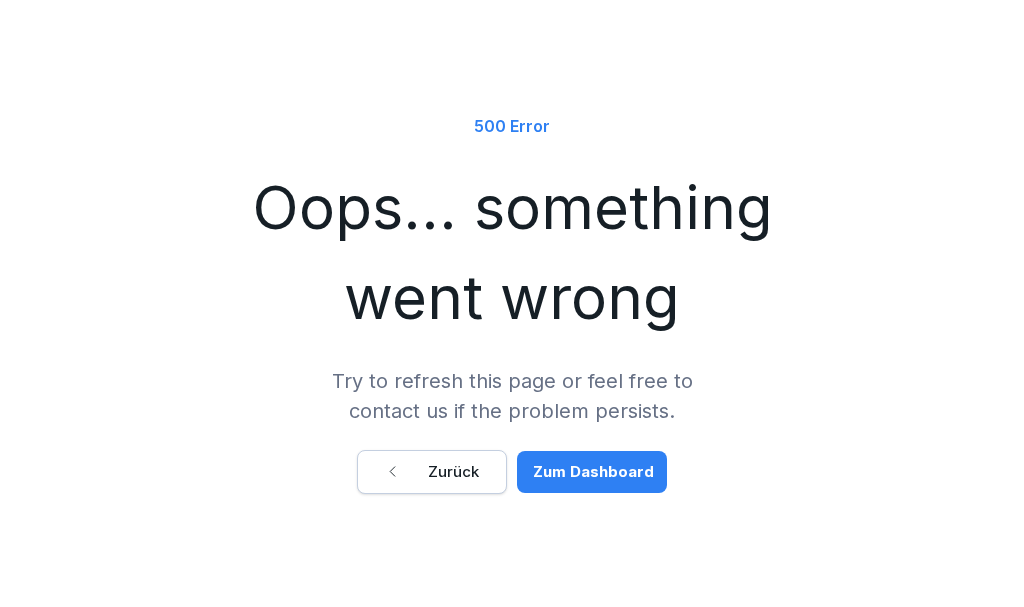 click on "Zurück" at bounding box center (432, 472) 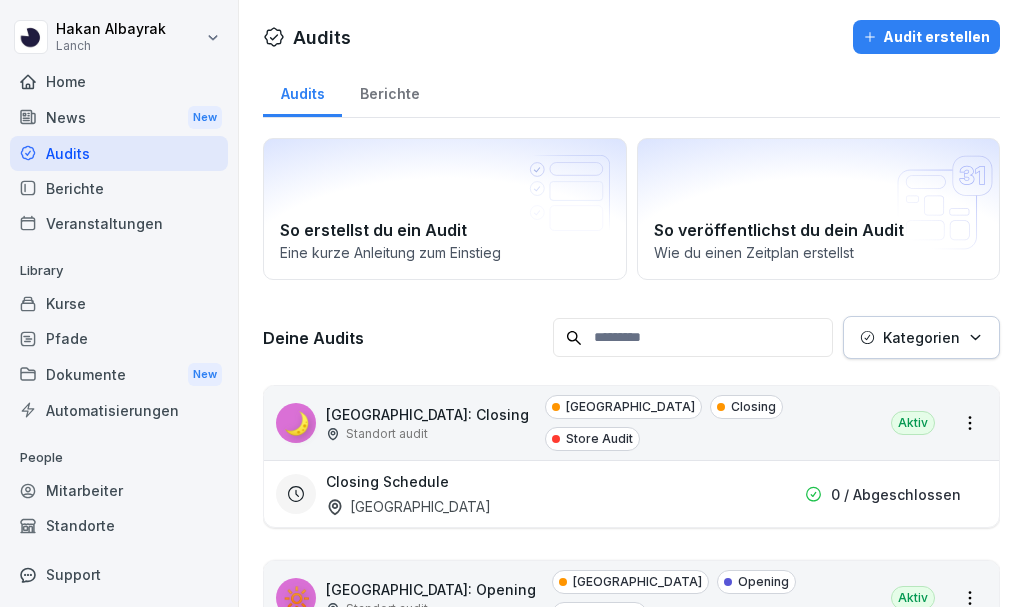 click on "Pfade" at bounding box center [119, 338] 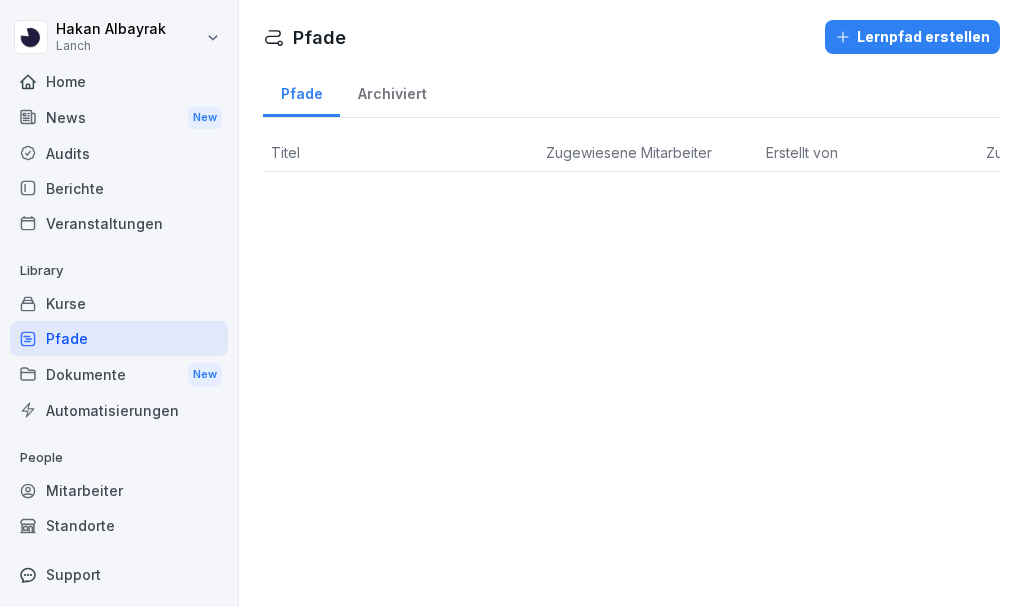 click on "Dokumente New" at bounding box center [119, 374] 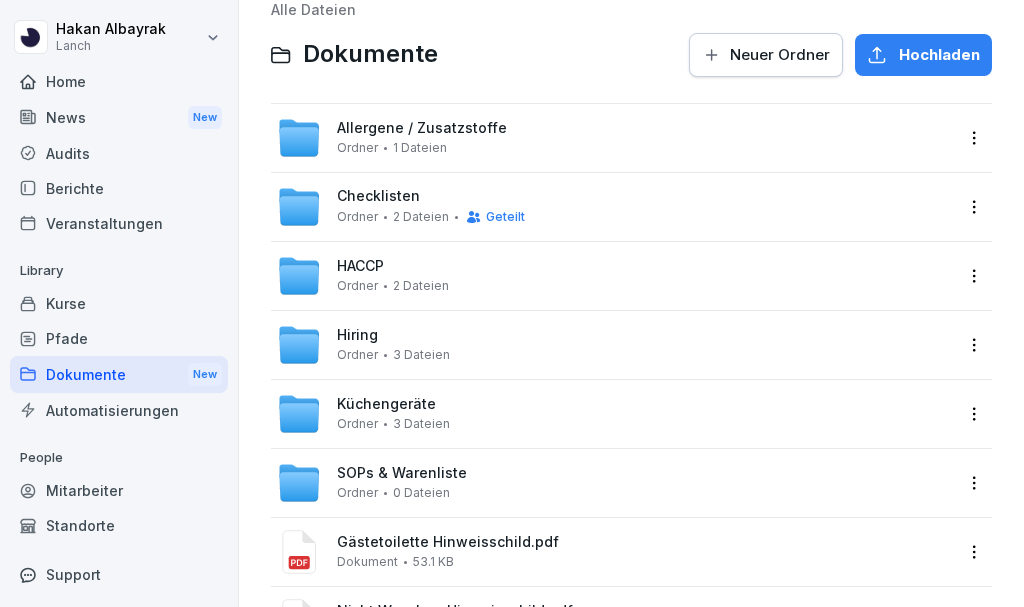 scroll, scrollTop: 0, scrollLeft: 0, axis: both 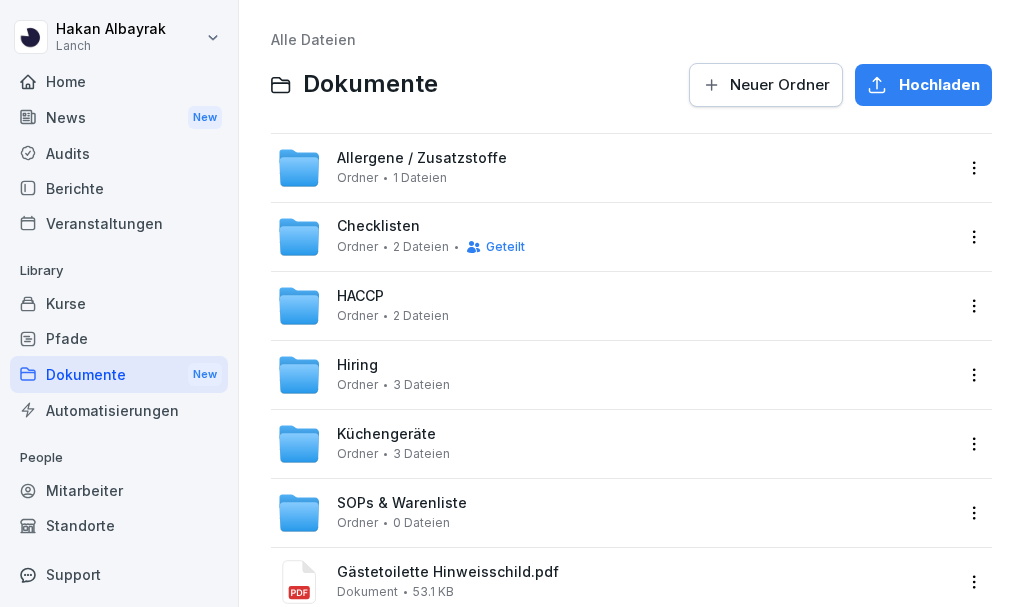 click on "Automatisierungen" at bounding box center (119, 410) 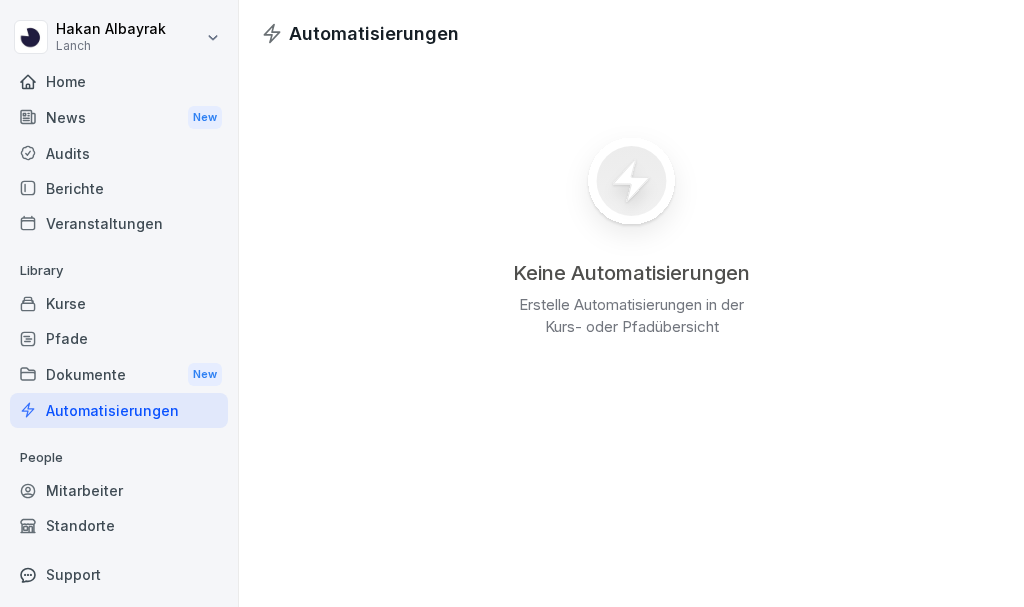 scroll, scrollTop: 36, scrollLeft: 0, axis: vertical 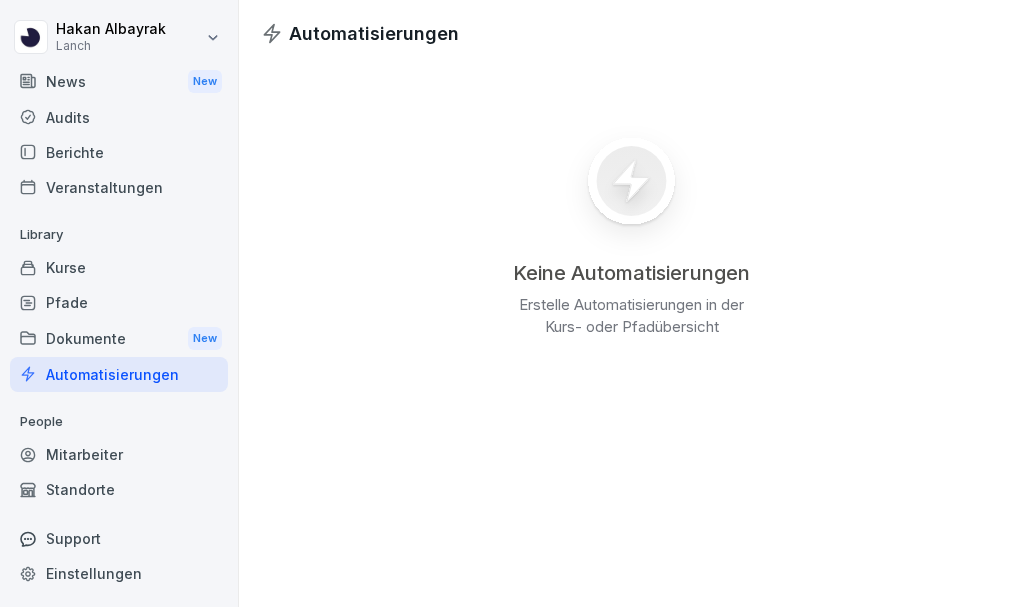 click on "Mitarbeiter" at bounding box center [119, 454] 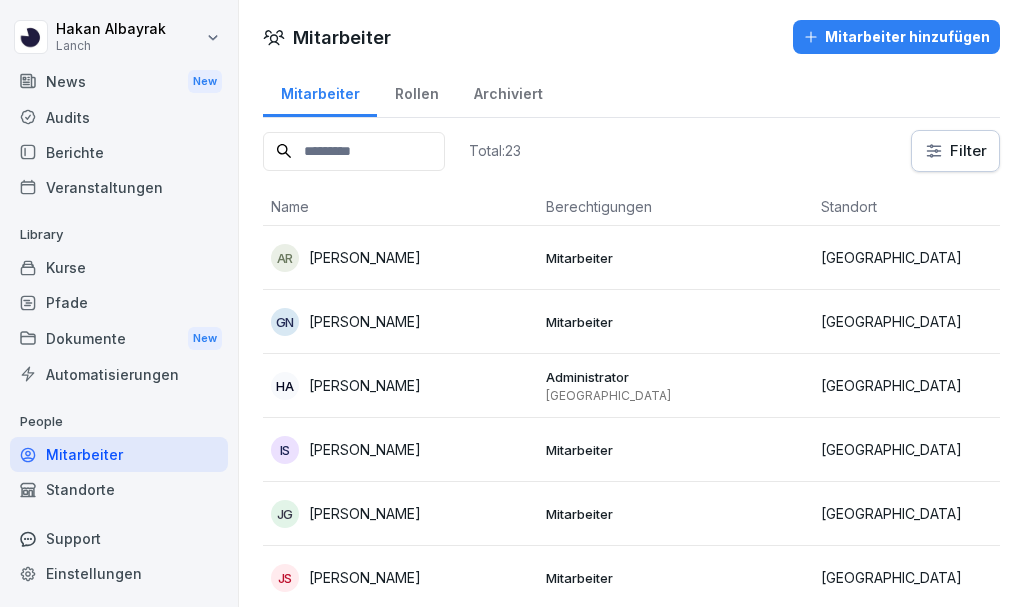 click on "Standort" at bounding box center (950, 207) 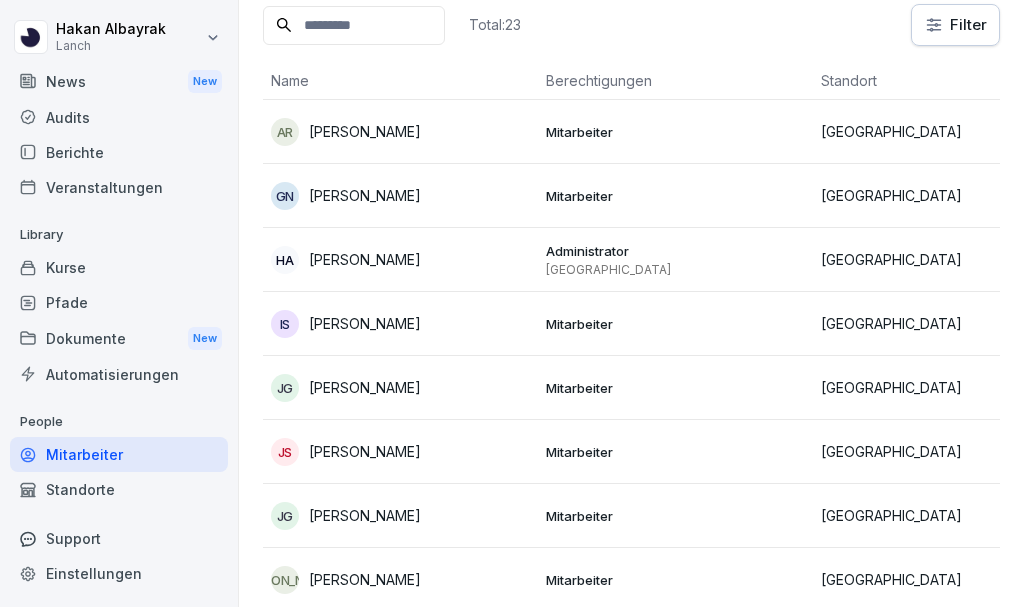 scroll, scrollTop: 0, scrollLeft: 0, axis: both 